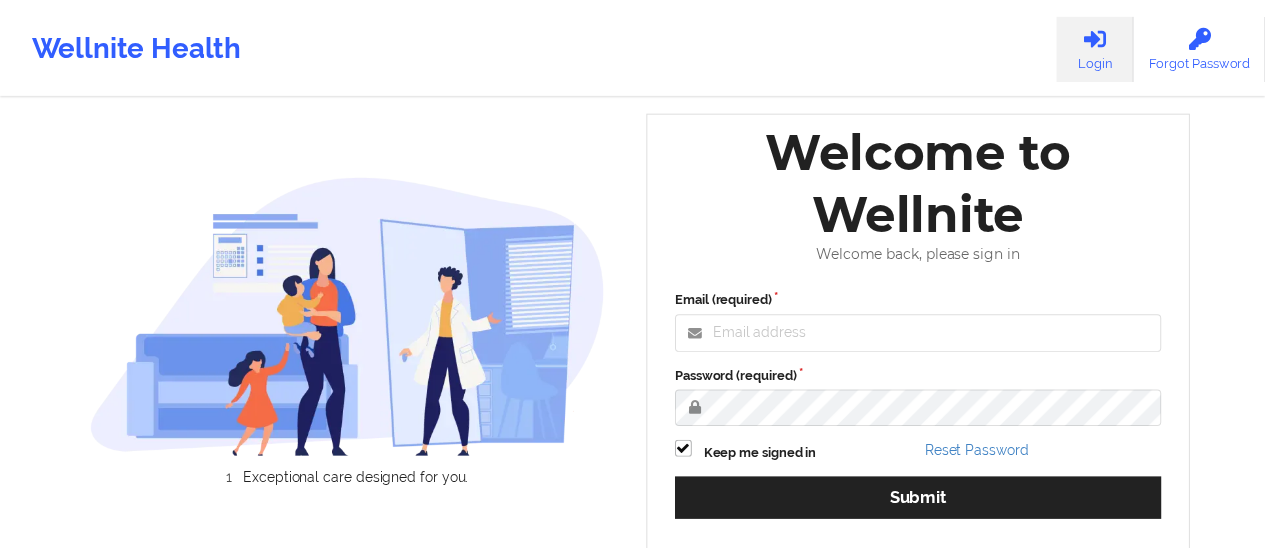 scroll, scrollTop: 0, scrollLeft: 0, axis: both 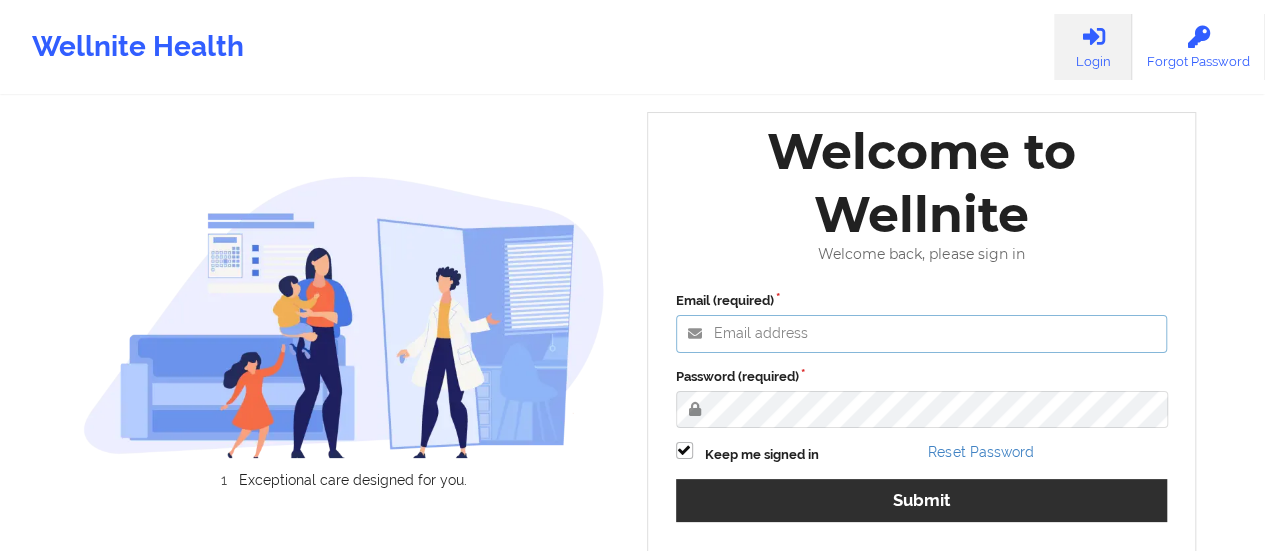 type on "[EMAIL]" 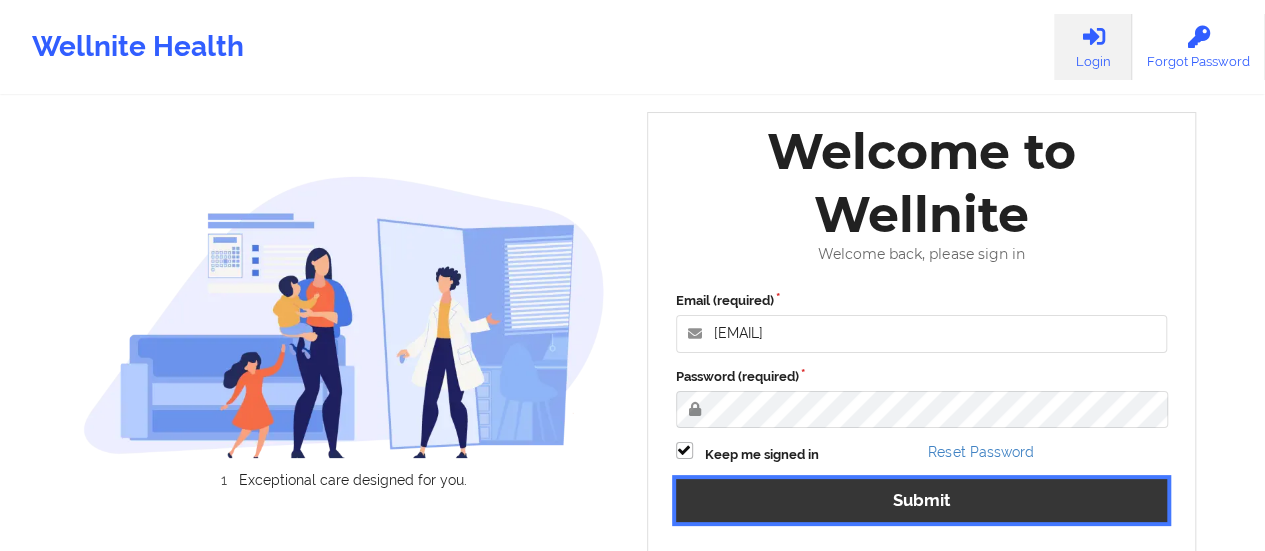 click on "Submit" at bounding box center [922, 500] 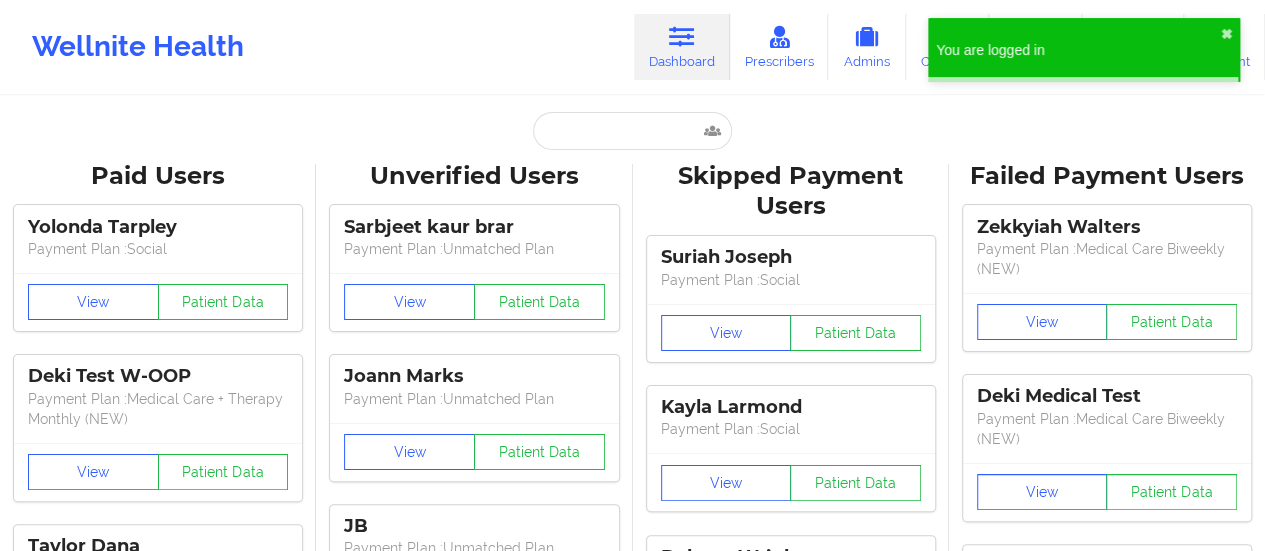 scroll, scrollTop: 0, scrollLeft: 0, axis: both 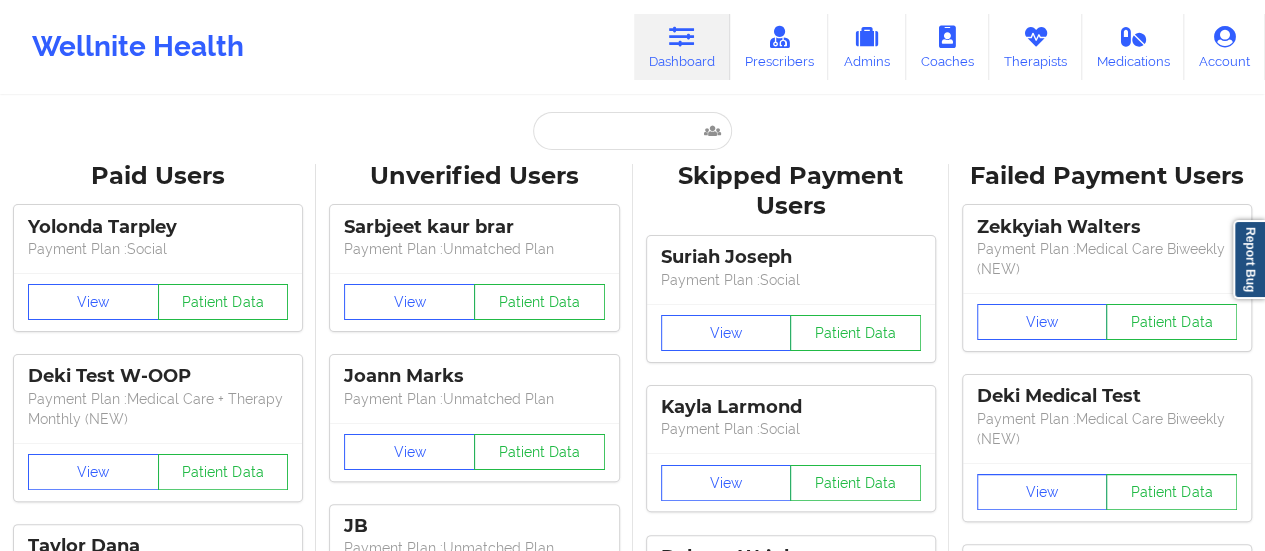 drag, startPoint x: 687, startPoint y: 105, endPoint x: 679, endPoint y: 122, distance: 18.788294 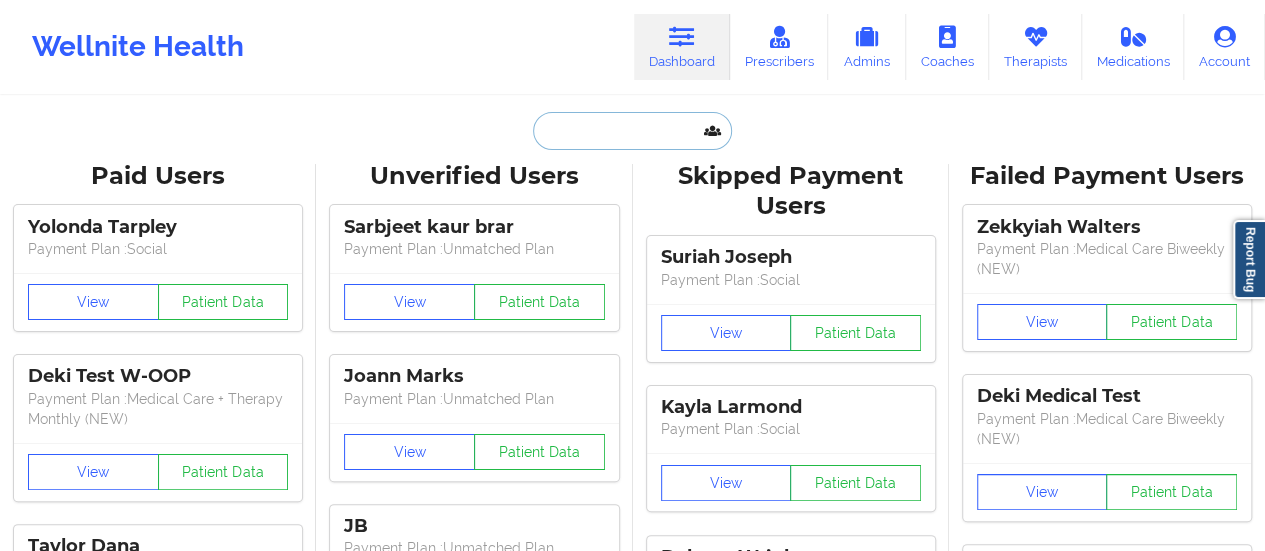 click at bounding box center (632, 131) 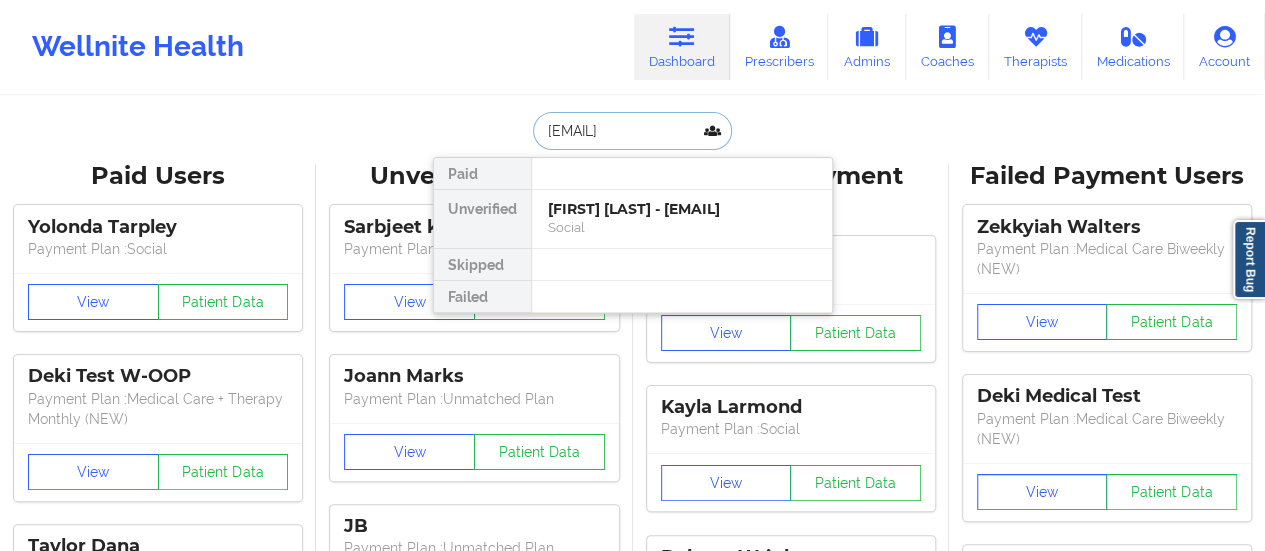 click on "[EMAIL]" at bounding box center (632, 131) 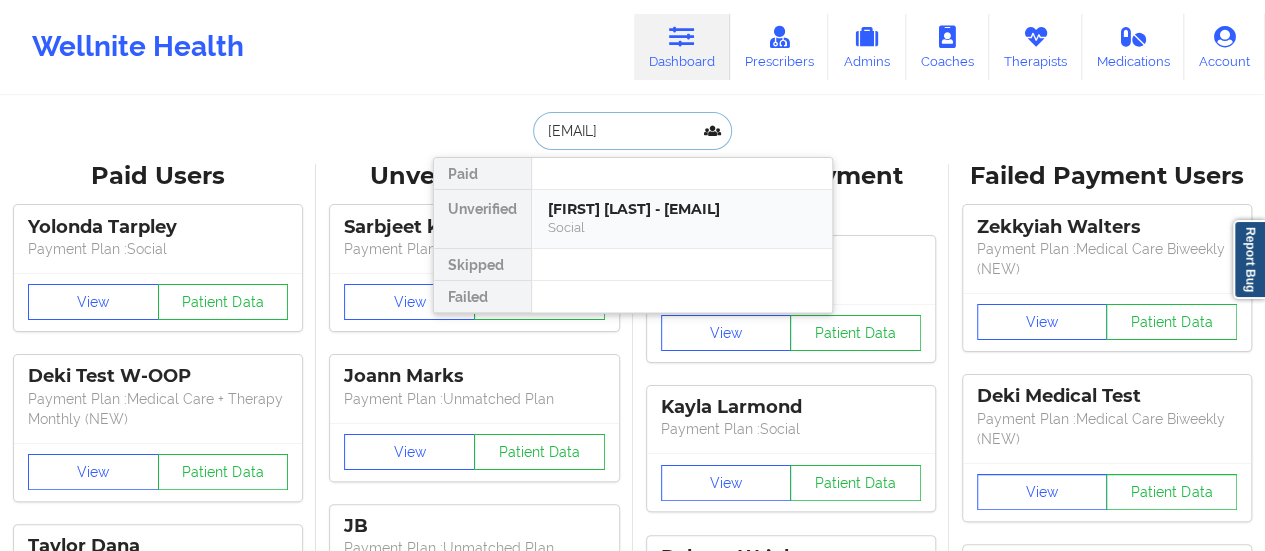 click on "[FIRST] [LAST] - [EMAIL]" at bounding box center (682, 209) 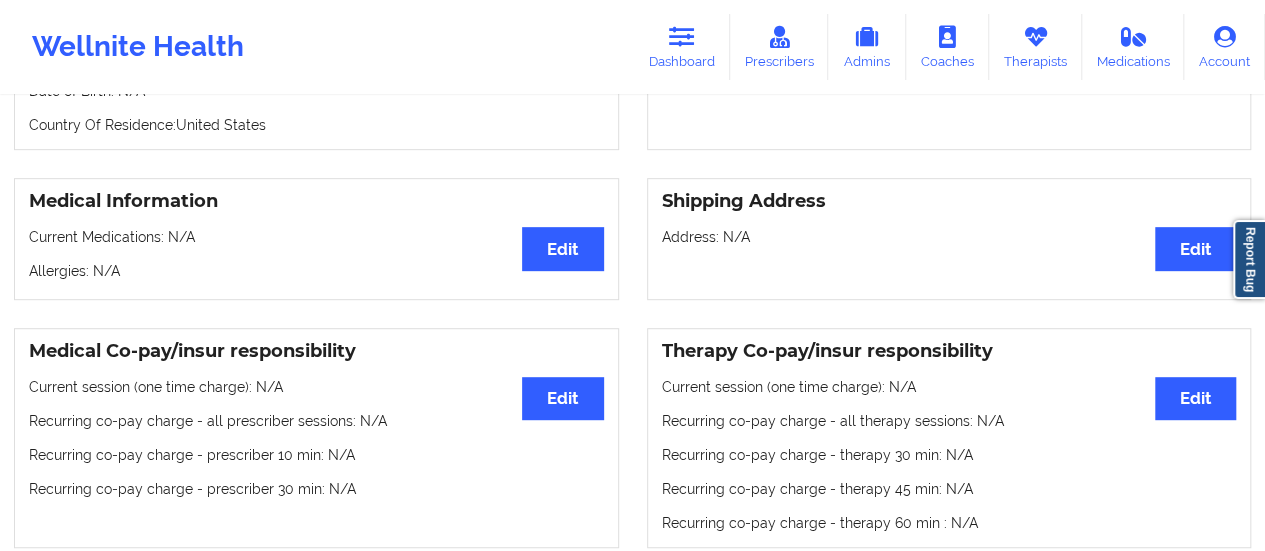 scroll, scrollTop: 0, scrollLeft: 0, axis: both 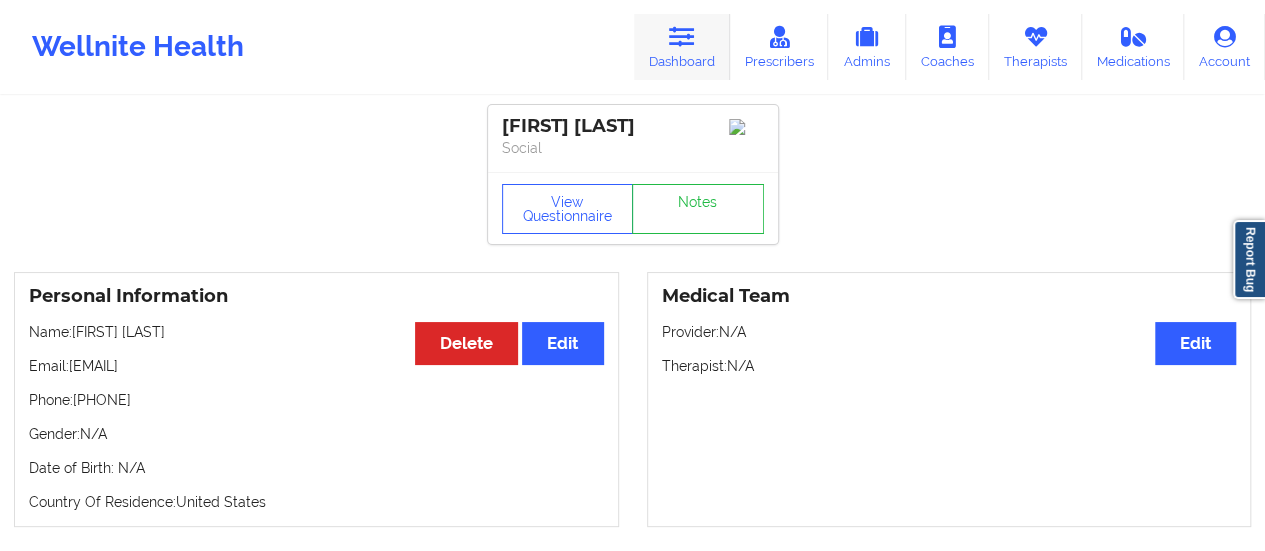 click at bounding box center (682, 37) 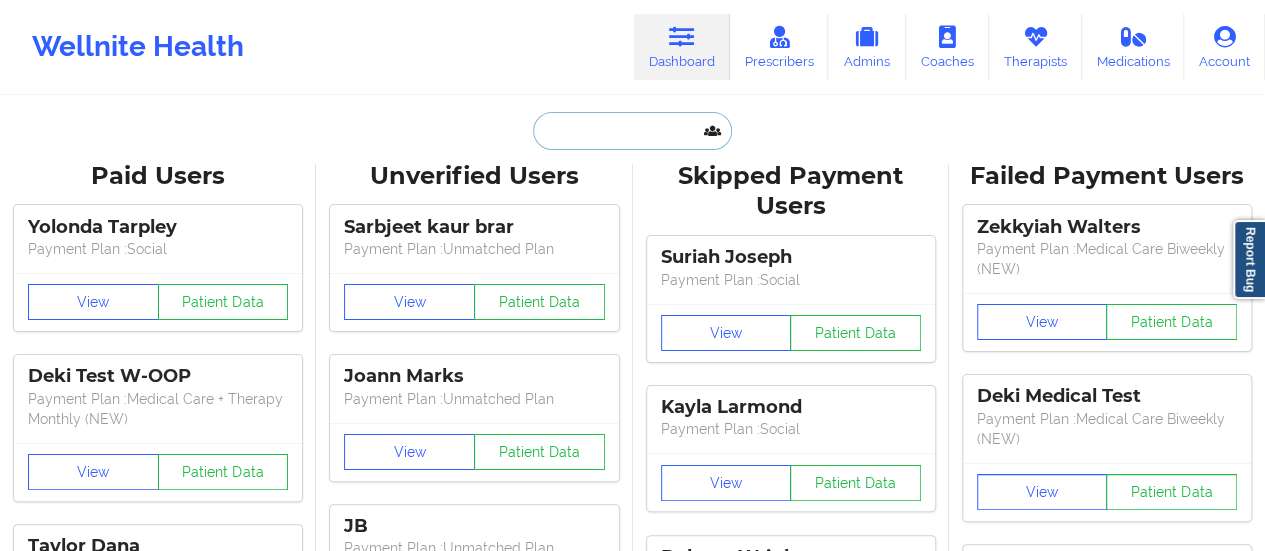 click at bounding box center (632, 131) 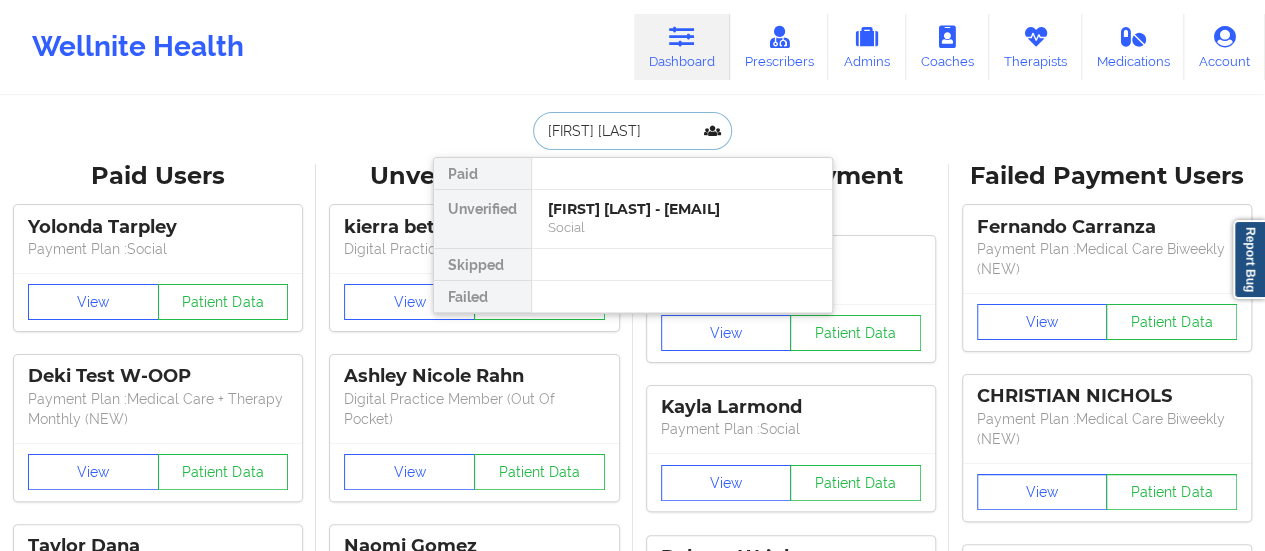 click on "[FIRST] [LAST] - [EMAIL]" at bounding box center (682, 209) 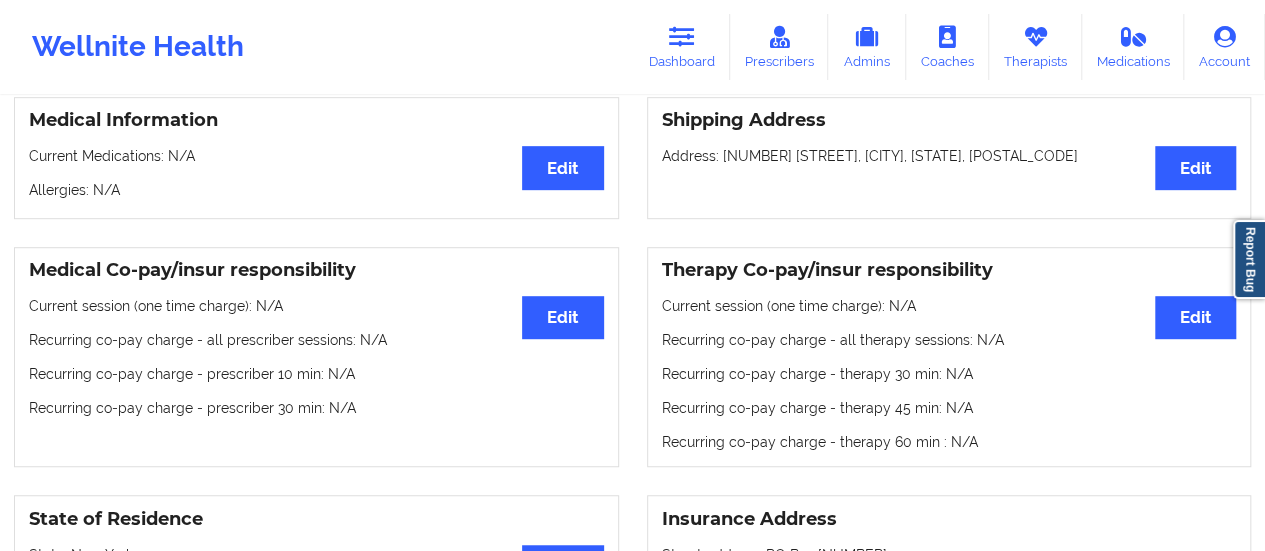 scroll, scrollTop: 0, scrollLeft: 0, axis: both 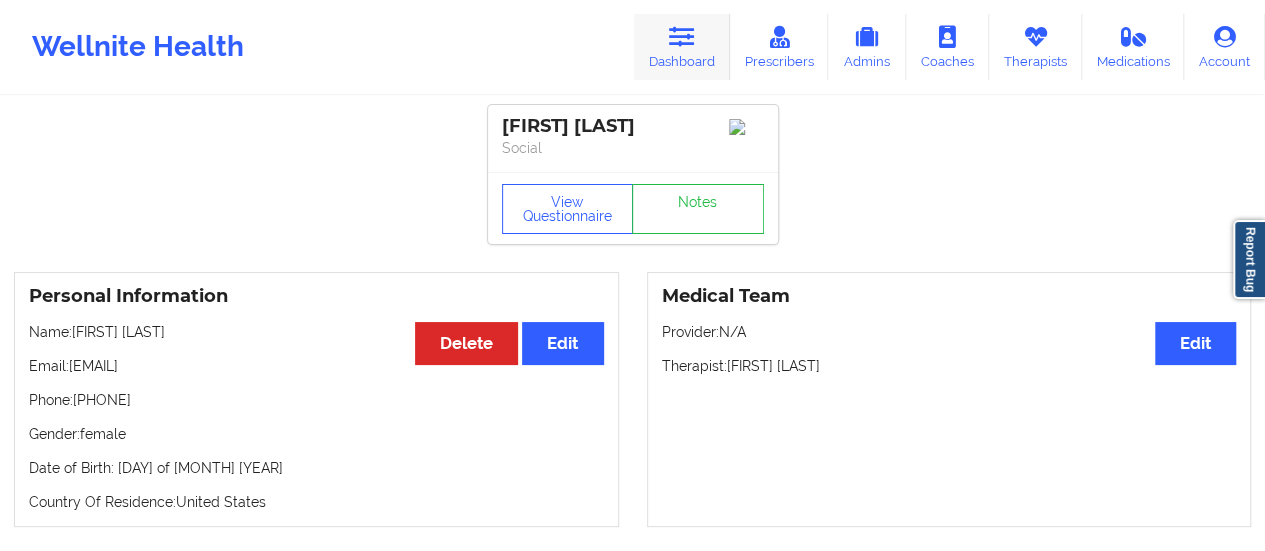click on "Dashboard" at bounding box center (682, 47) 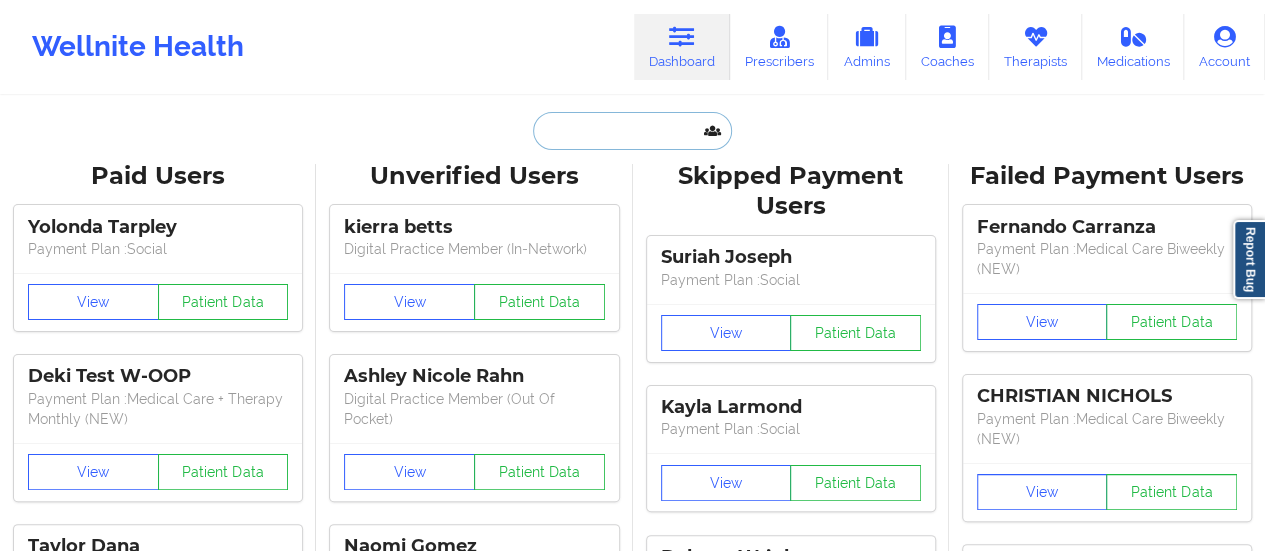 click at bounding box center [632, 131] 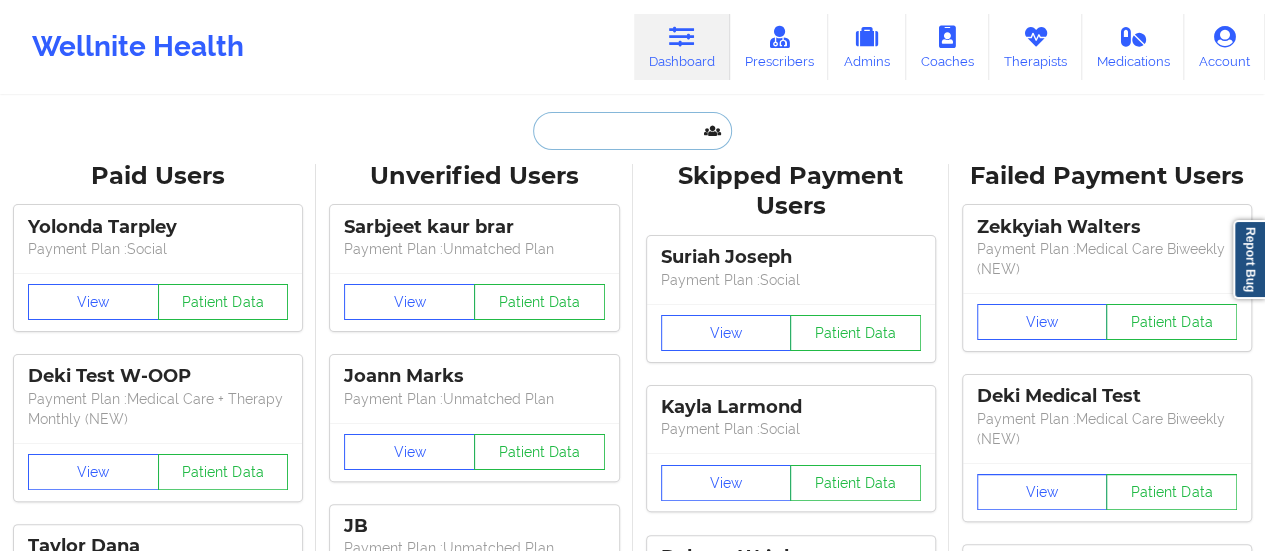 paste on "[EMAIL]" 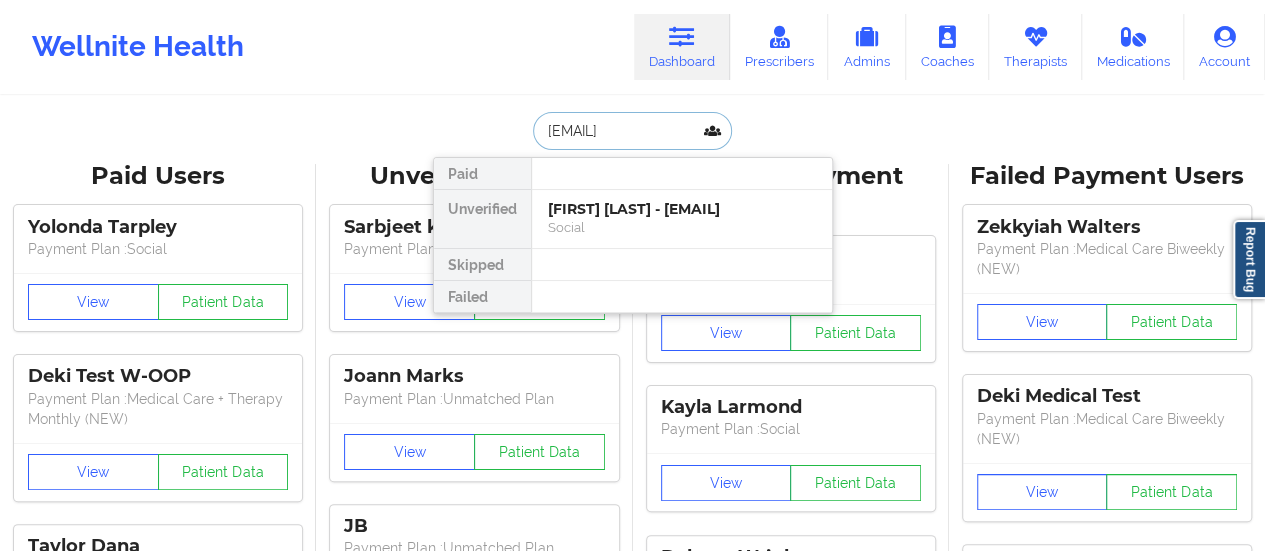 scroll, scrollTop: 0, scrollLeft: 40, axis: horizontal 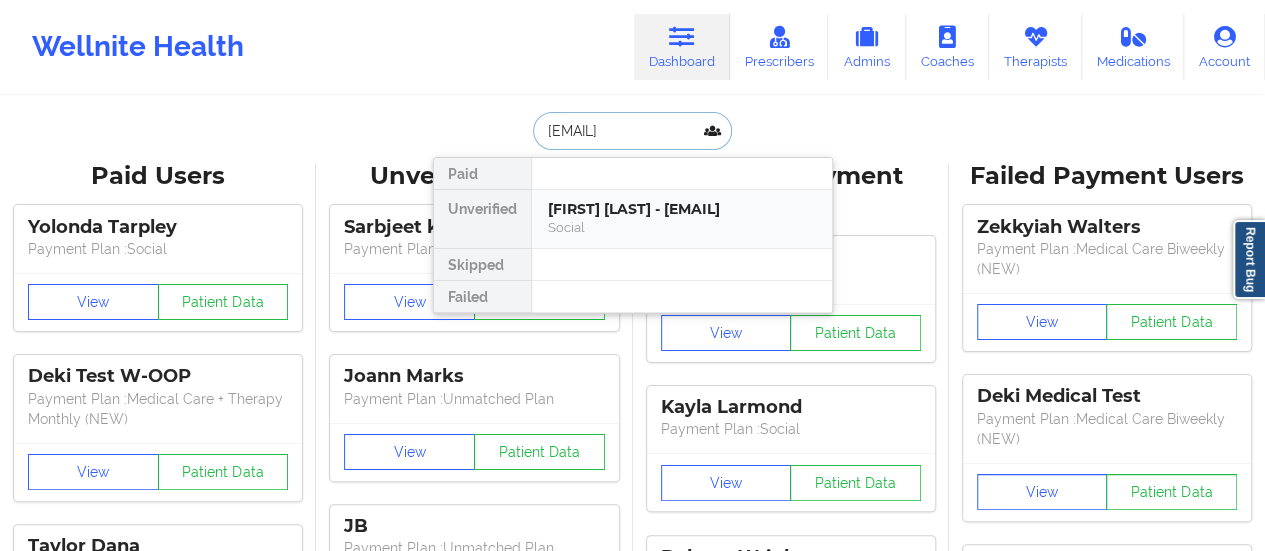 click on "[FIRST] [LAST] - [EMAIL]" at bounding box center (682, 209) 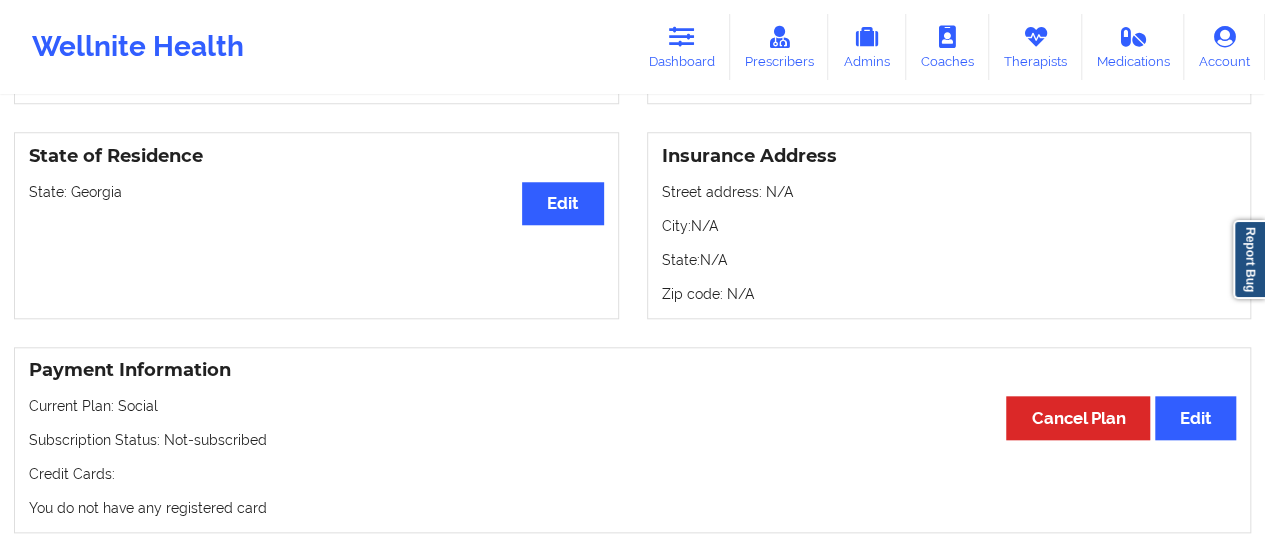 scroll, scrollTop: 0, scrollLeft: 0, axis: both 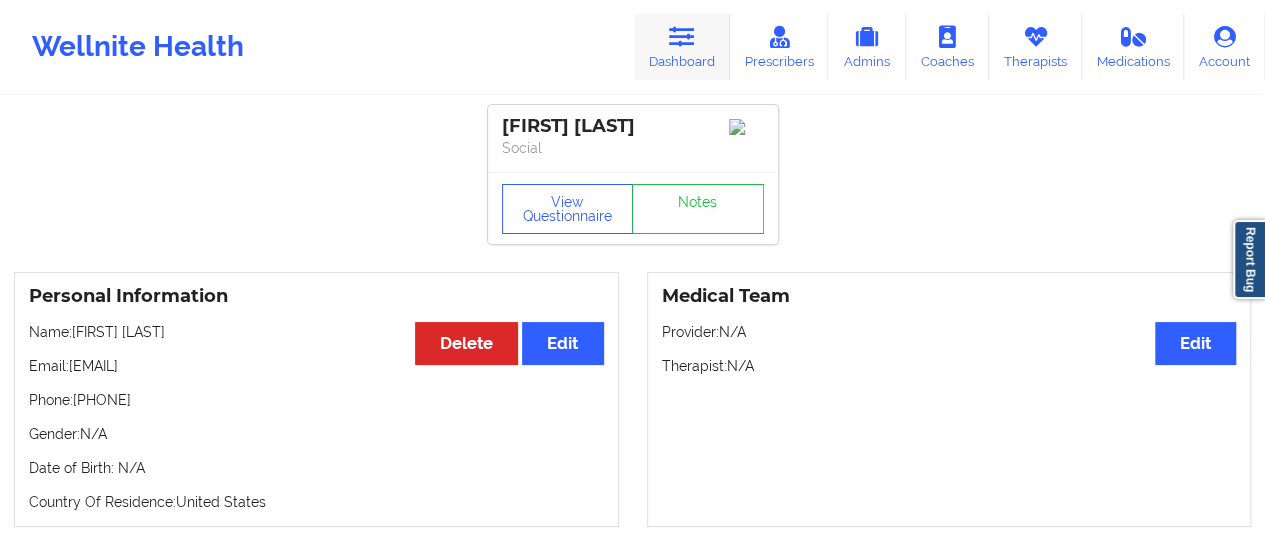 click on "Dashboard" at bounding box center (682, 47) 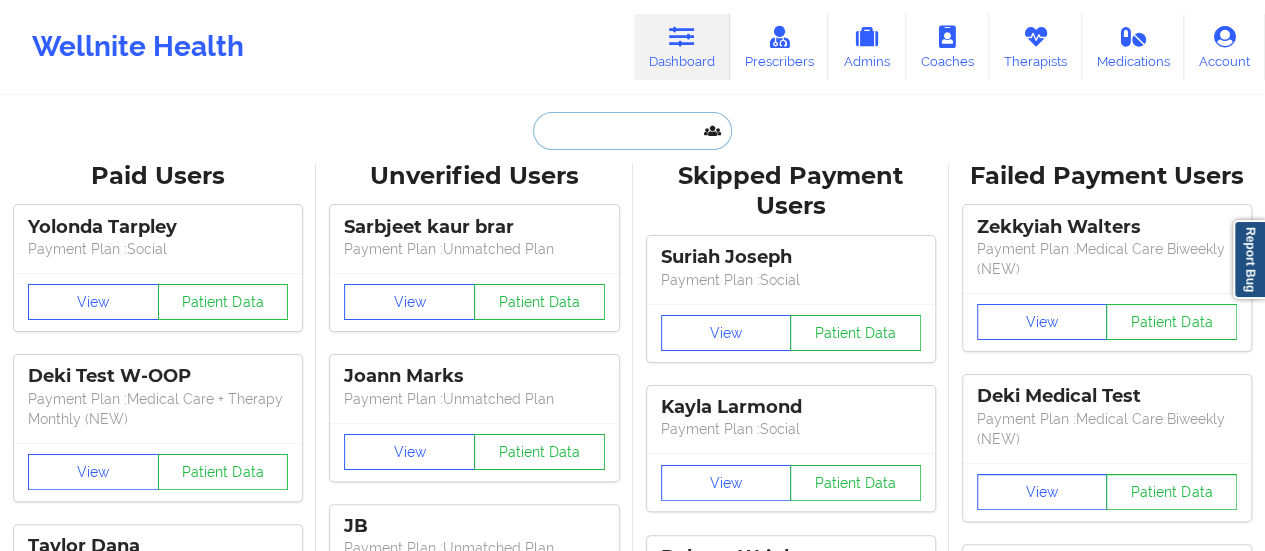click at bounding box center (632, 131) 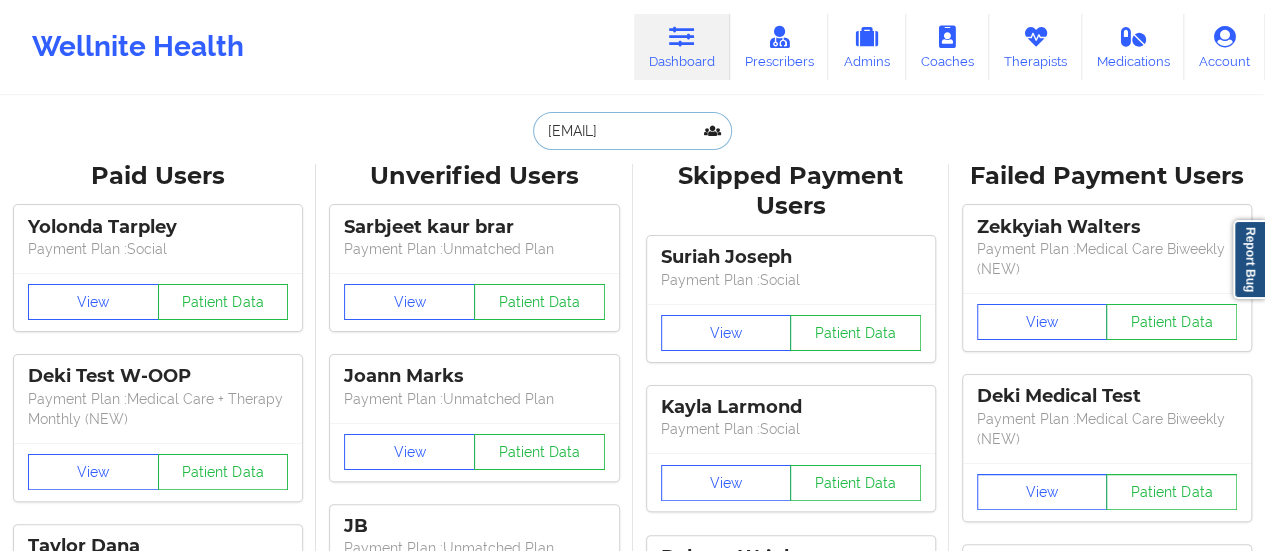 scroll, scrollTop: 0, scrollLeft: 28, axis: horizontal 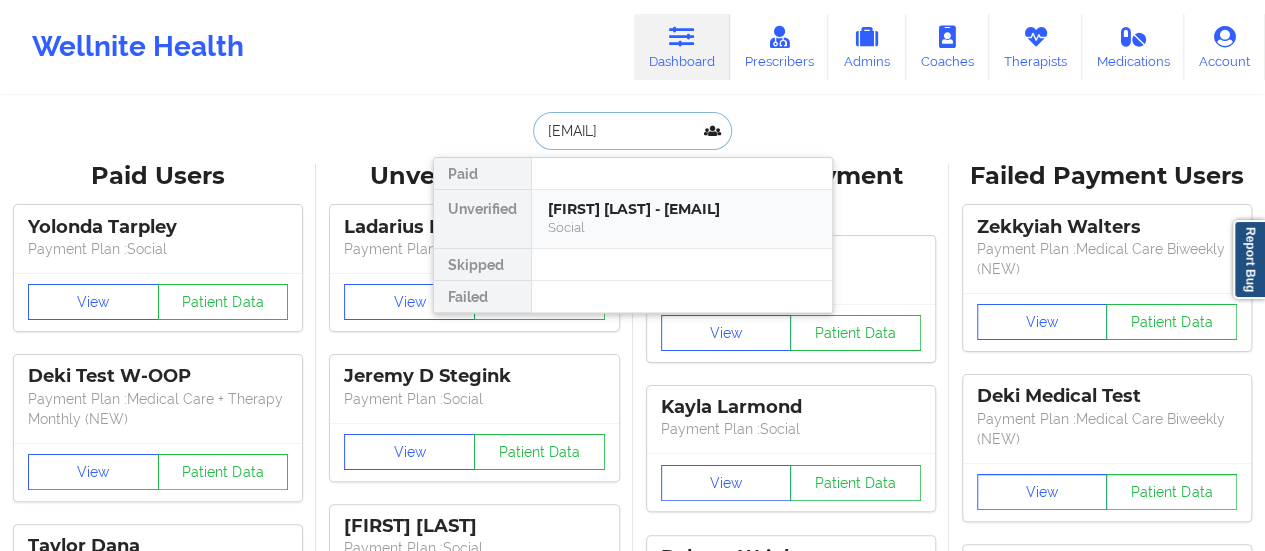 click on "[FIRST] [LAST] - [EMAIL]" at bounding box center [682, 209] 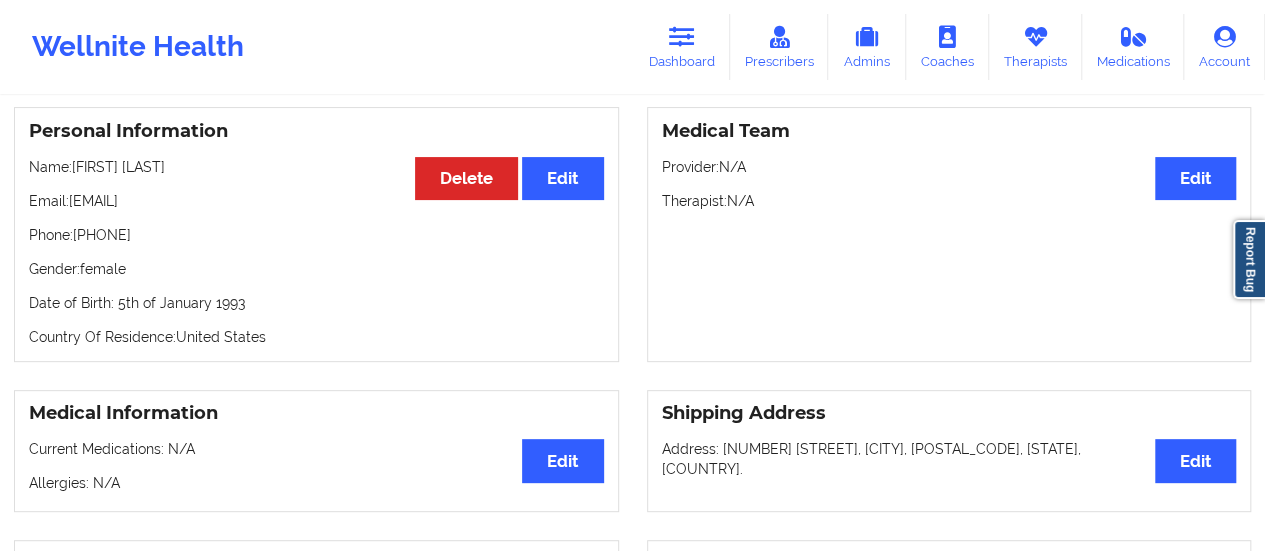 scroll, scrollTop: 0, scrollLeft: 0, axis: both 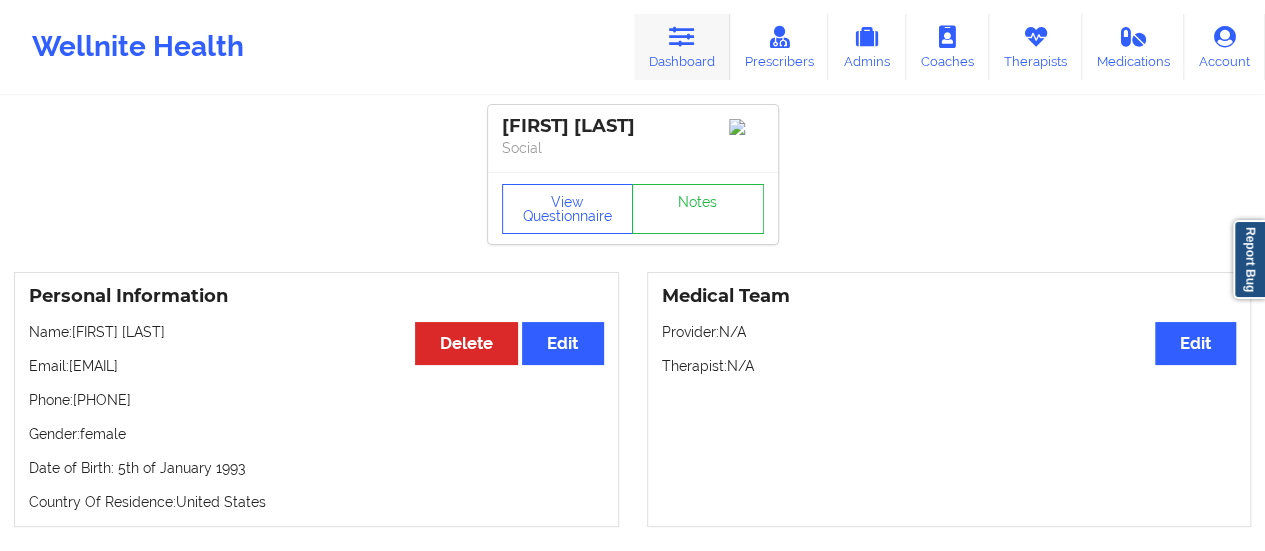 click on "Dashboard" at bounding box center [682, 47] 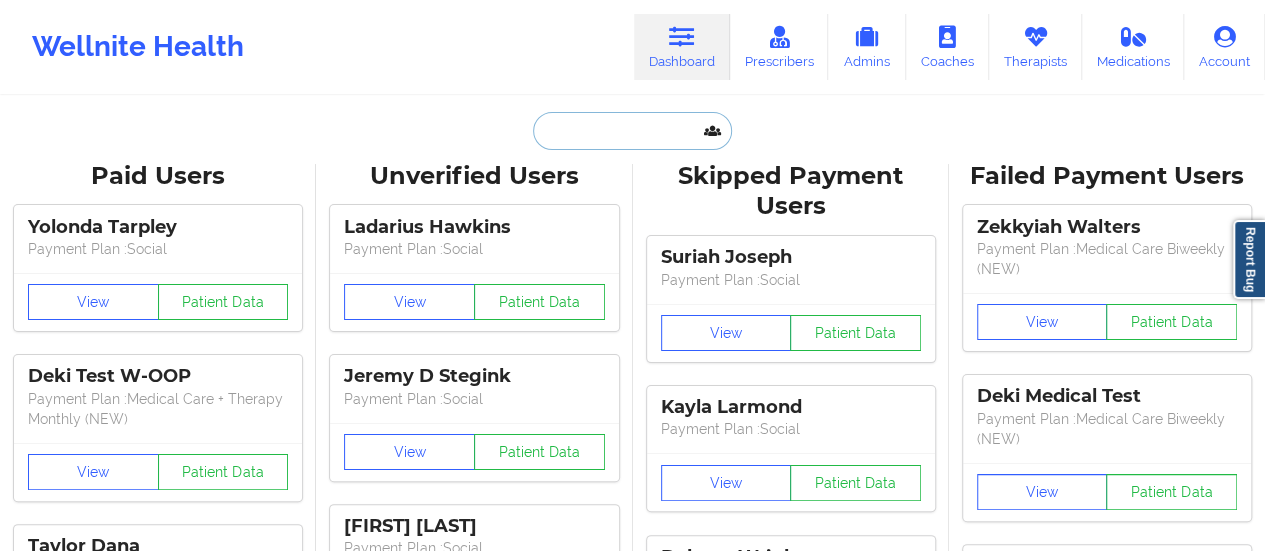 click at bounding box center [632, 131] 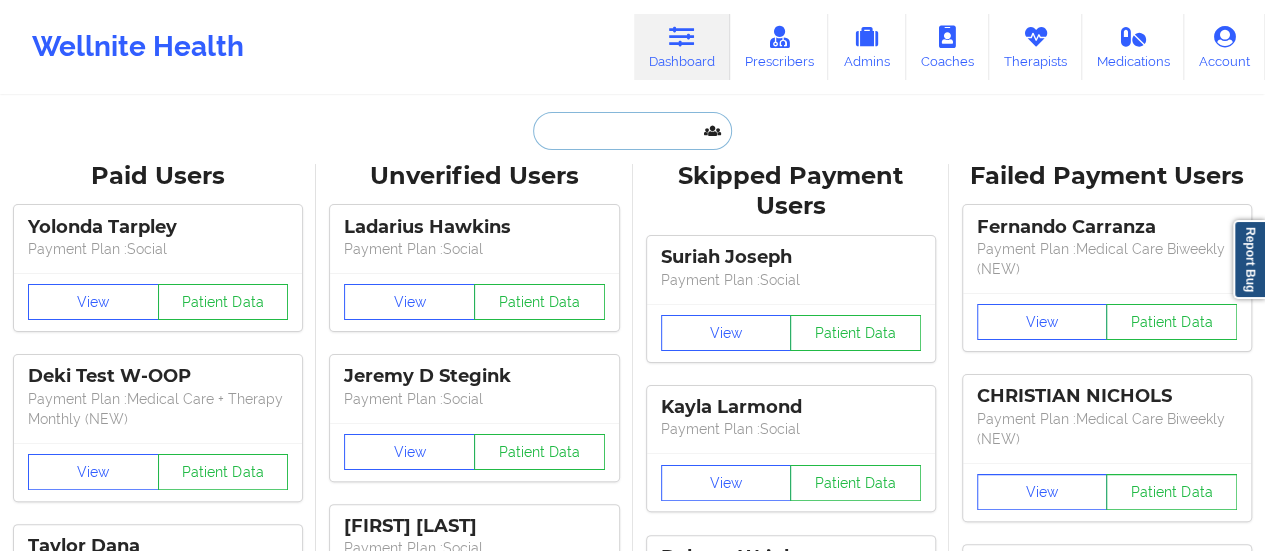 paste on "[FIRST] [LAST]" 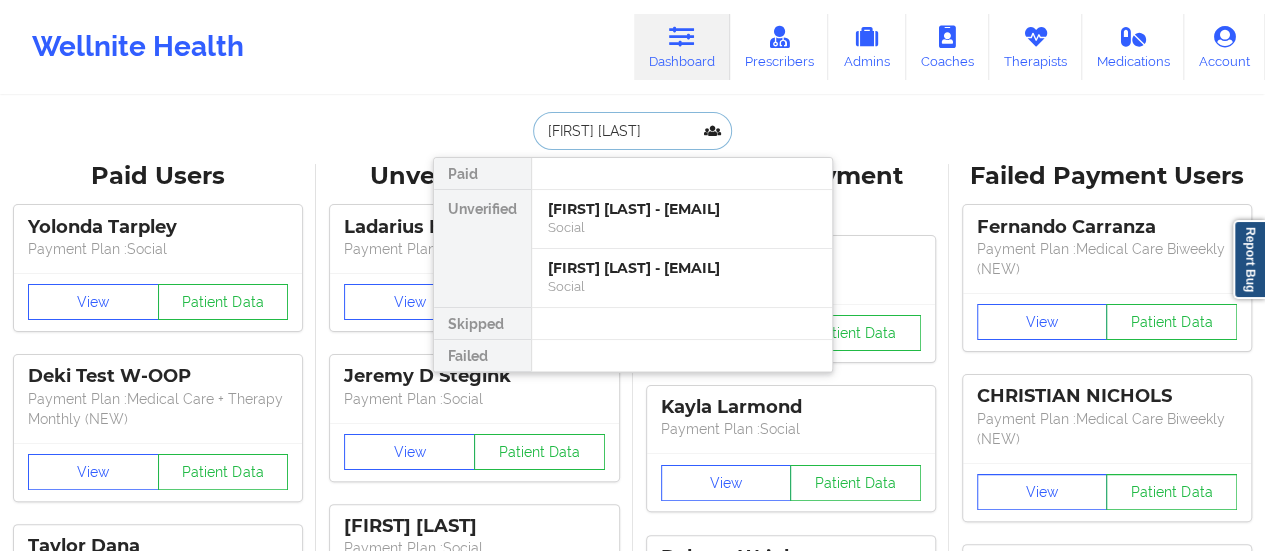 drag, startPoint x: 581, startPoint y: 131, endPoint x: 762, endPoint y: 109, distance: 182.3321 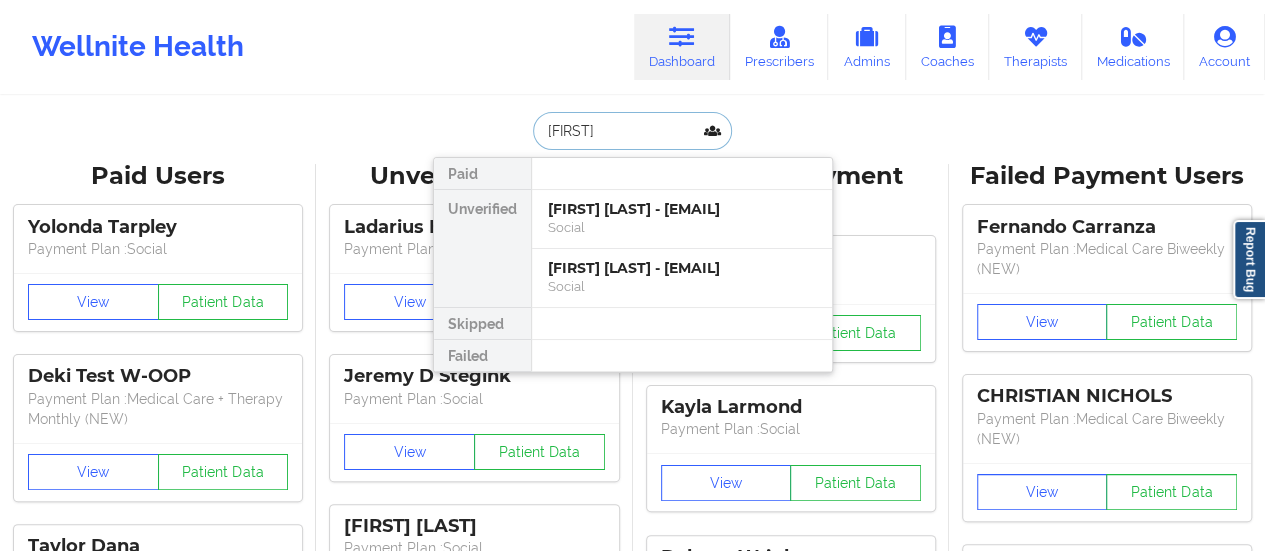 type on "[FIRST]" 